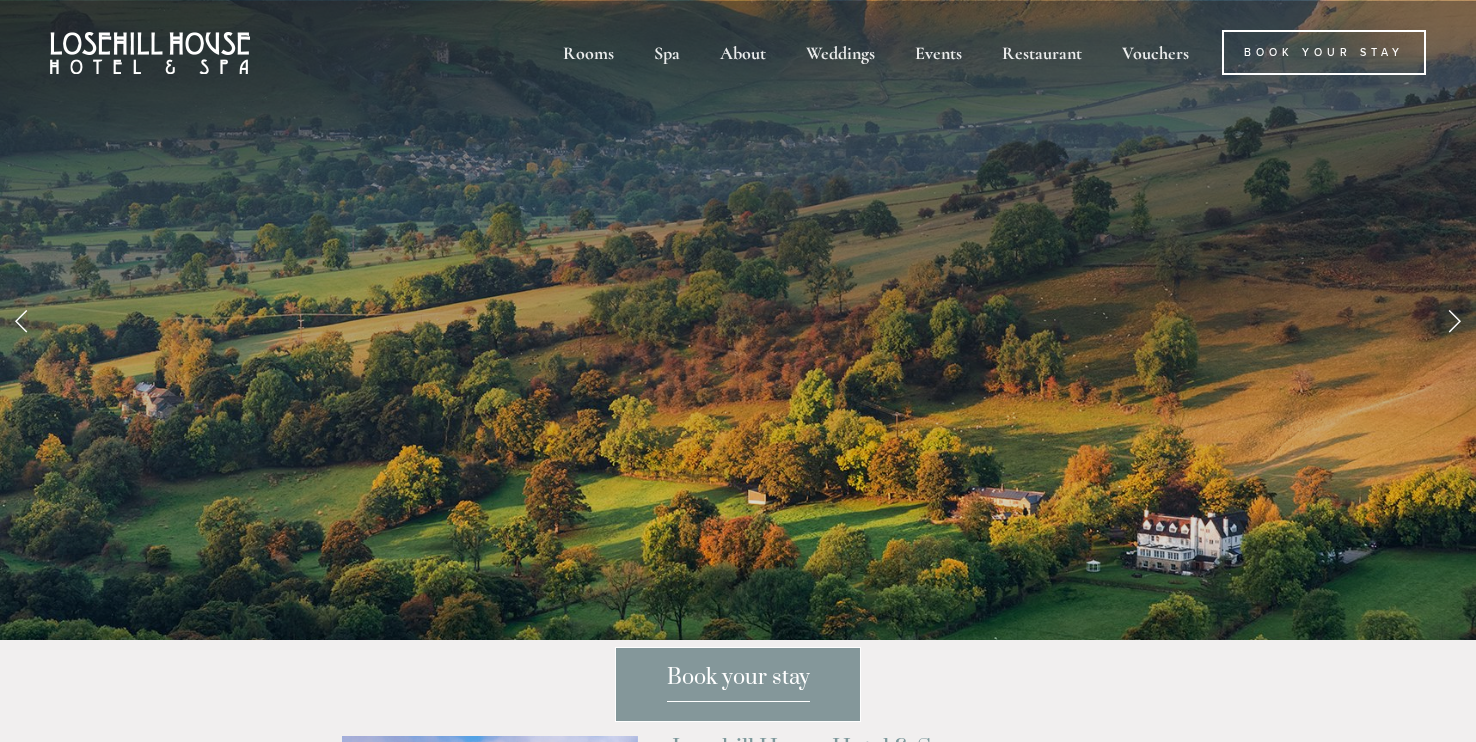 scroll, scrollTop: 0, scrollLeft: 0, axis: both 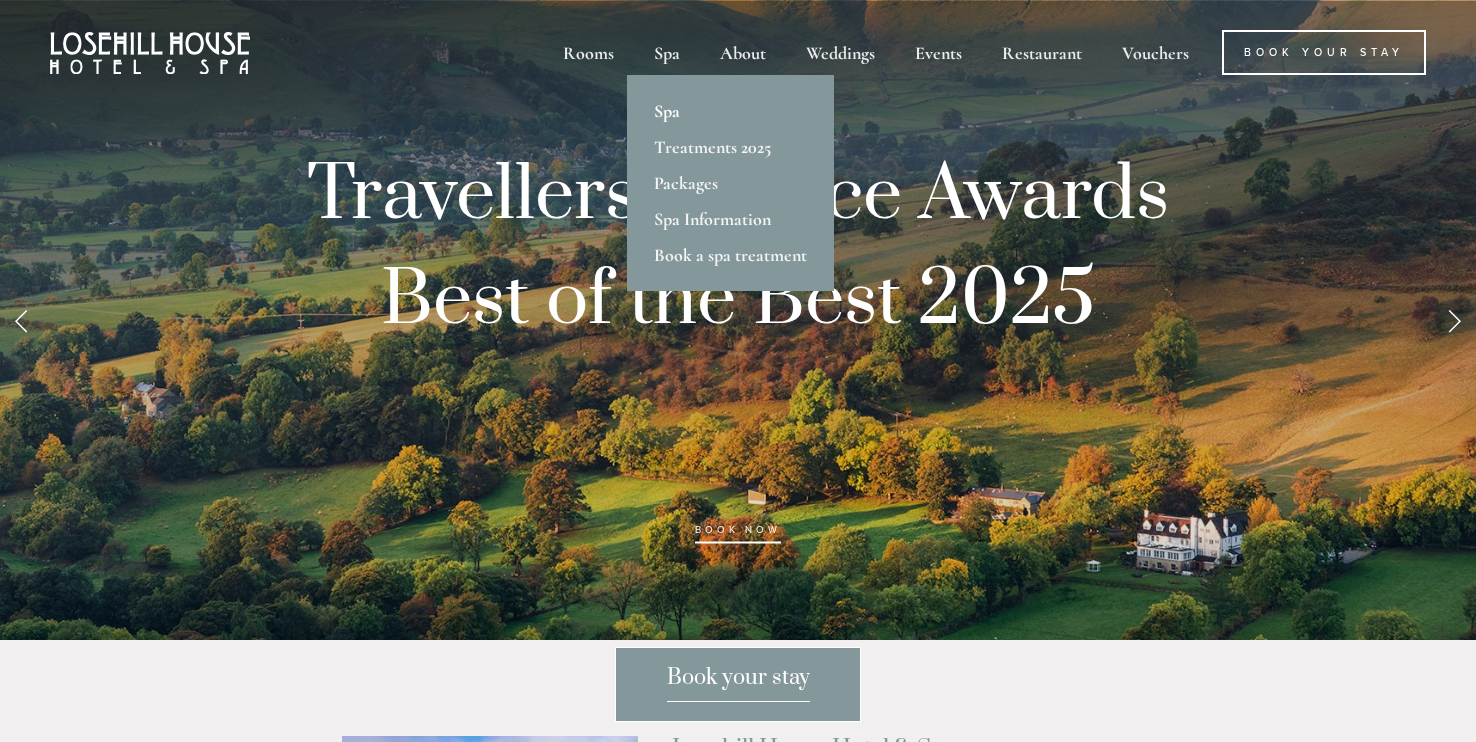 click on "Spa" at bounding box center (730, 111) 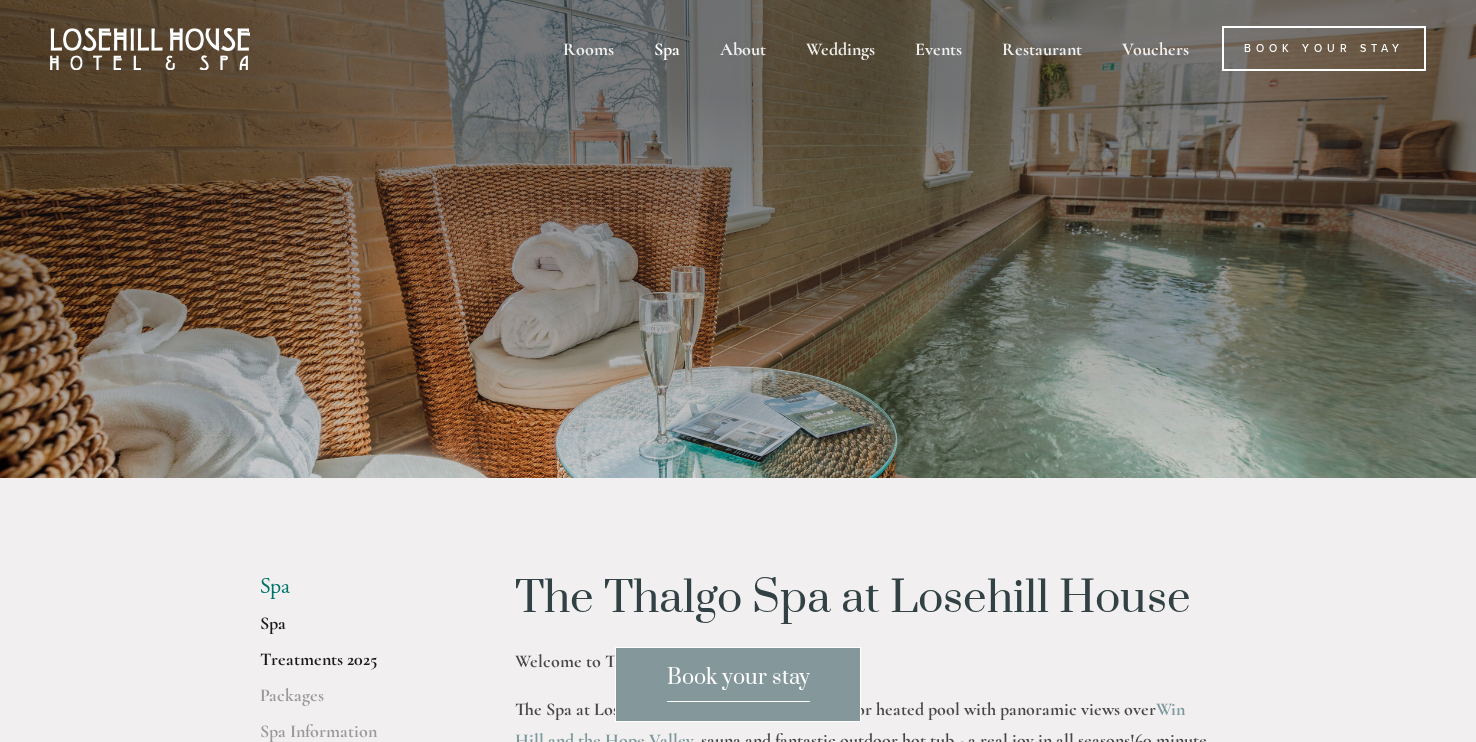 scroll, scrollTop: 0, scrollLeft: 0, axis: both 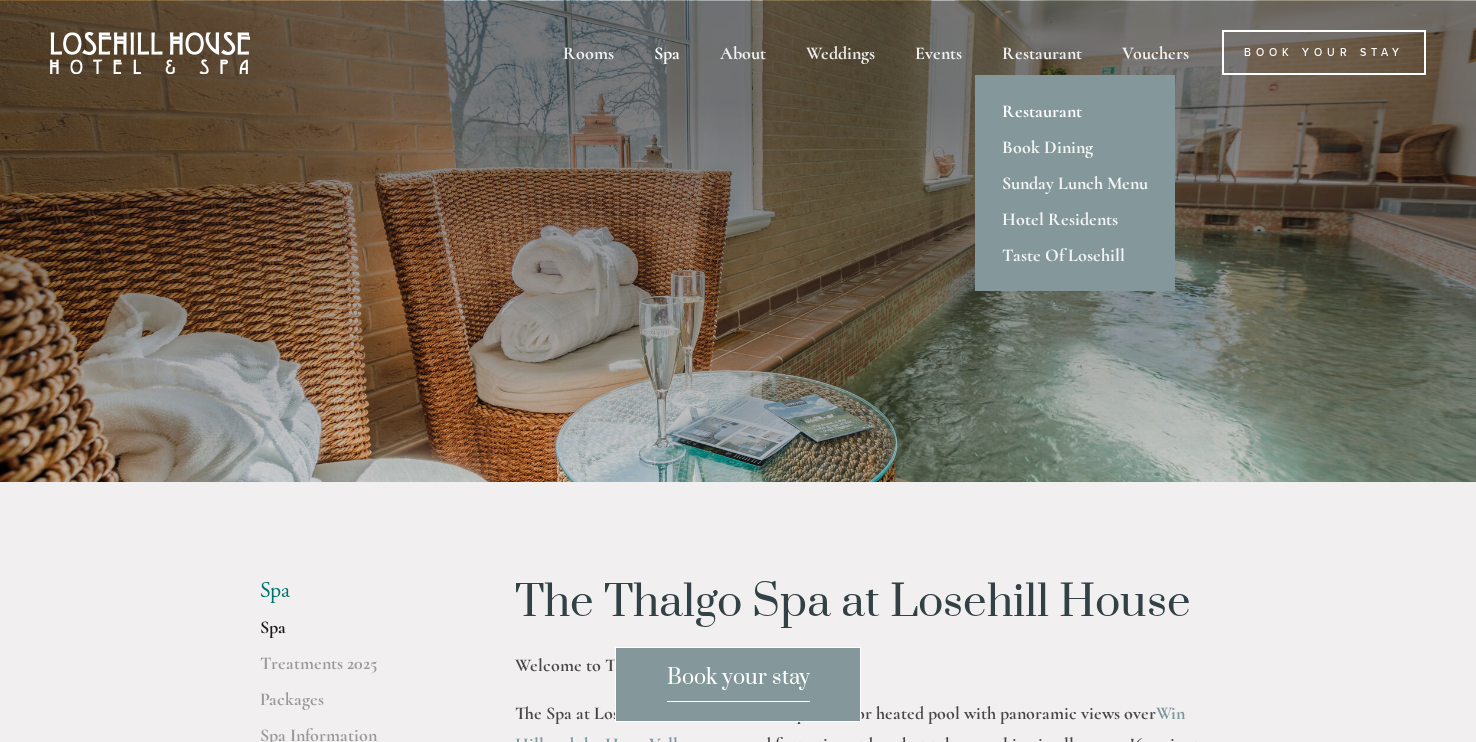 click on "Restaurant" at bounding box center [1075, 111] 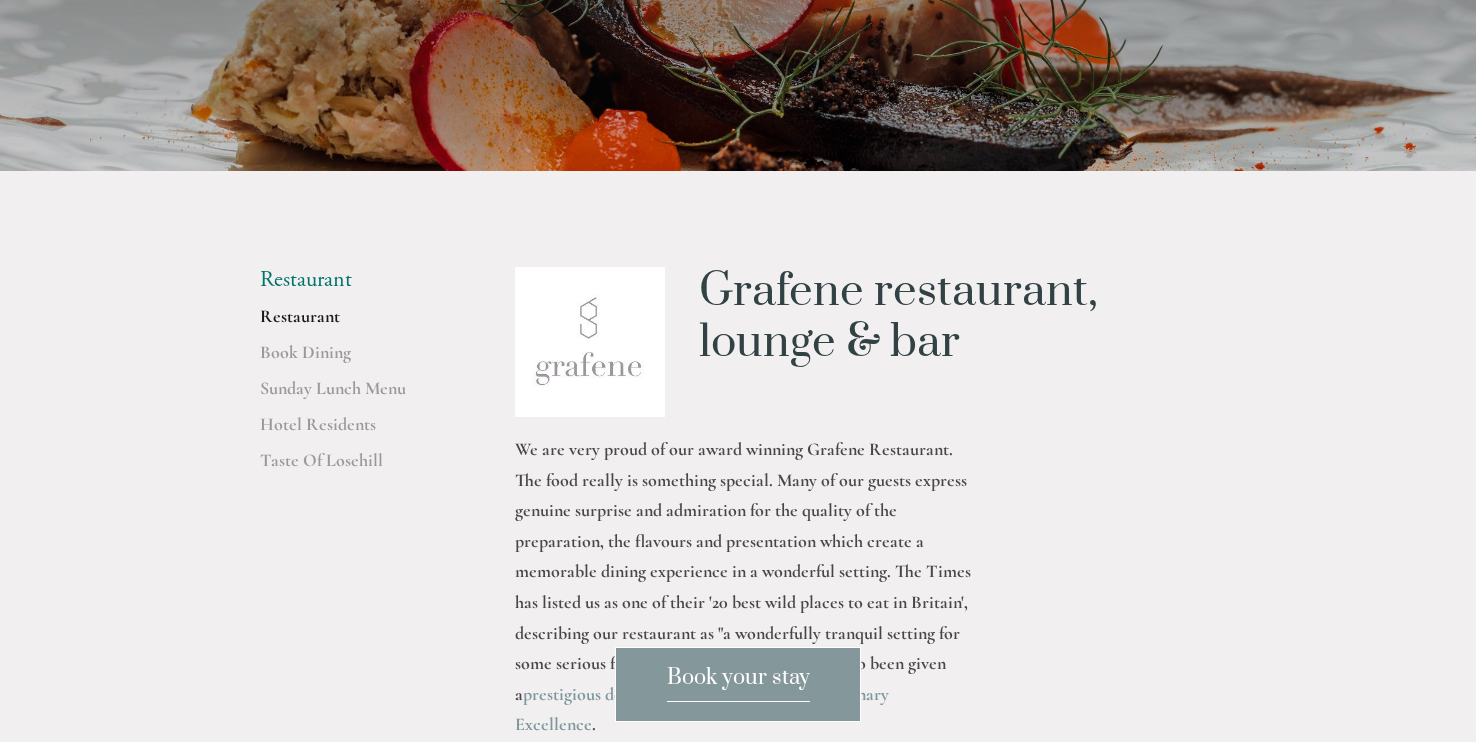 scroll, scrollTop: 253, scrollLeft: 0, axis: vertical 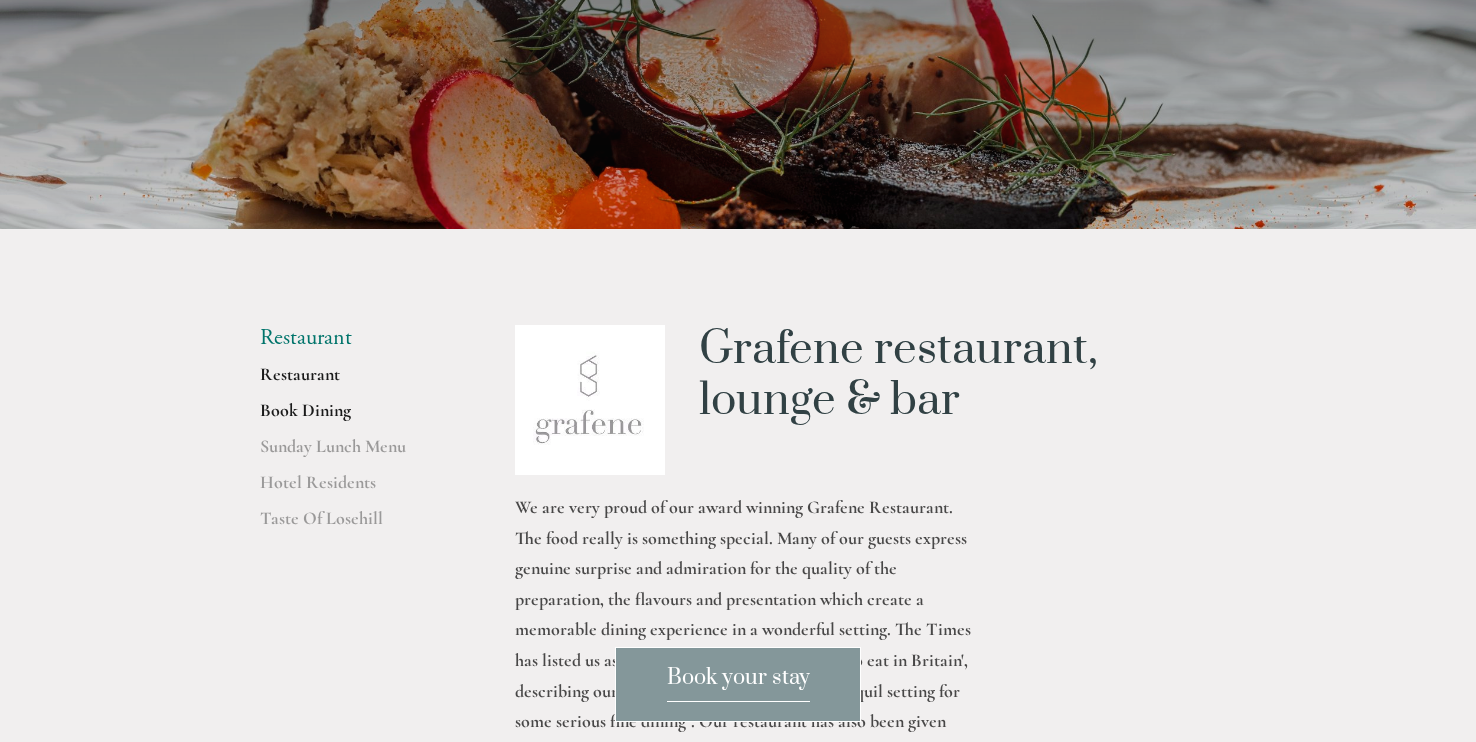 click on "Book Dining" at bounding box center (355, 417) 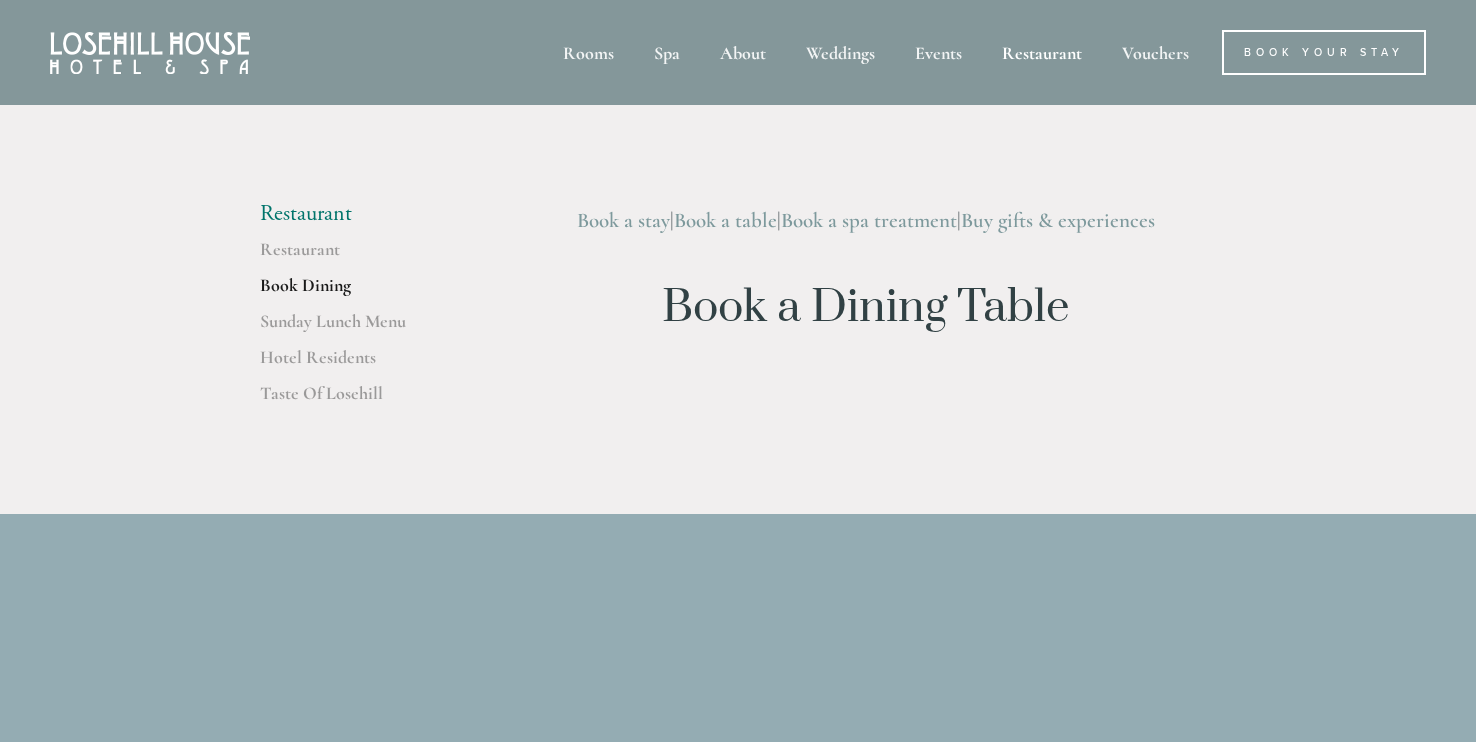 scroll, scrollTop: 0, scrollLeft: 0, axis: both 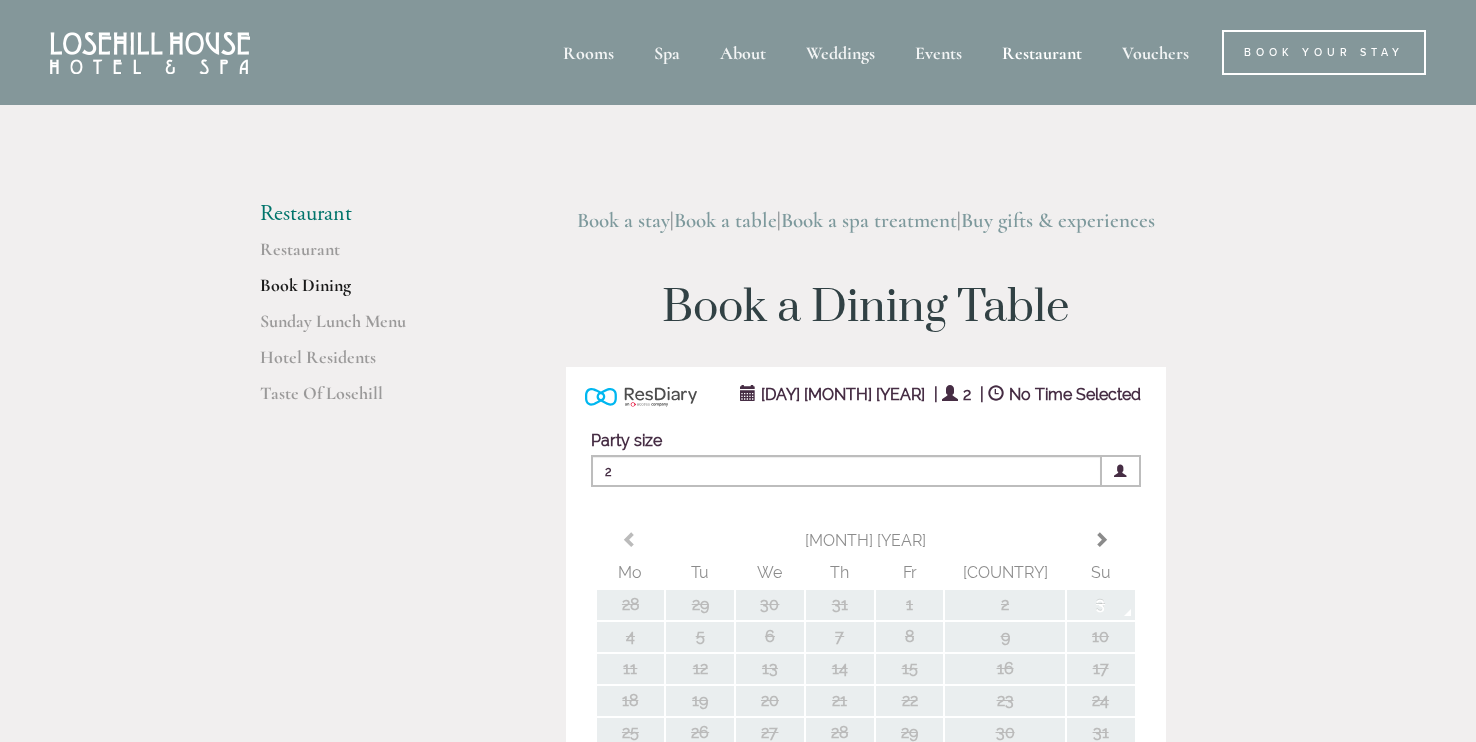 type on "Any Area" 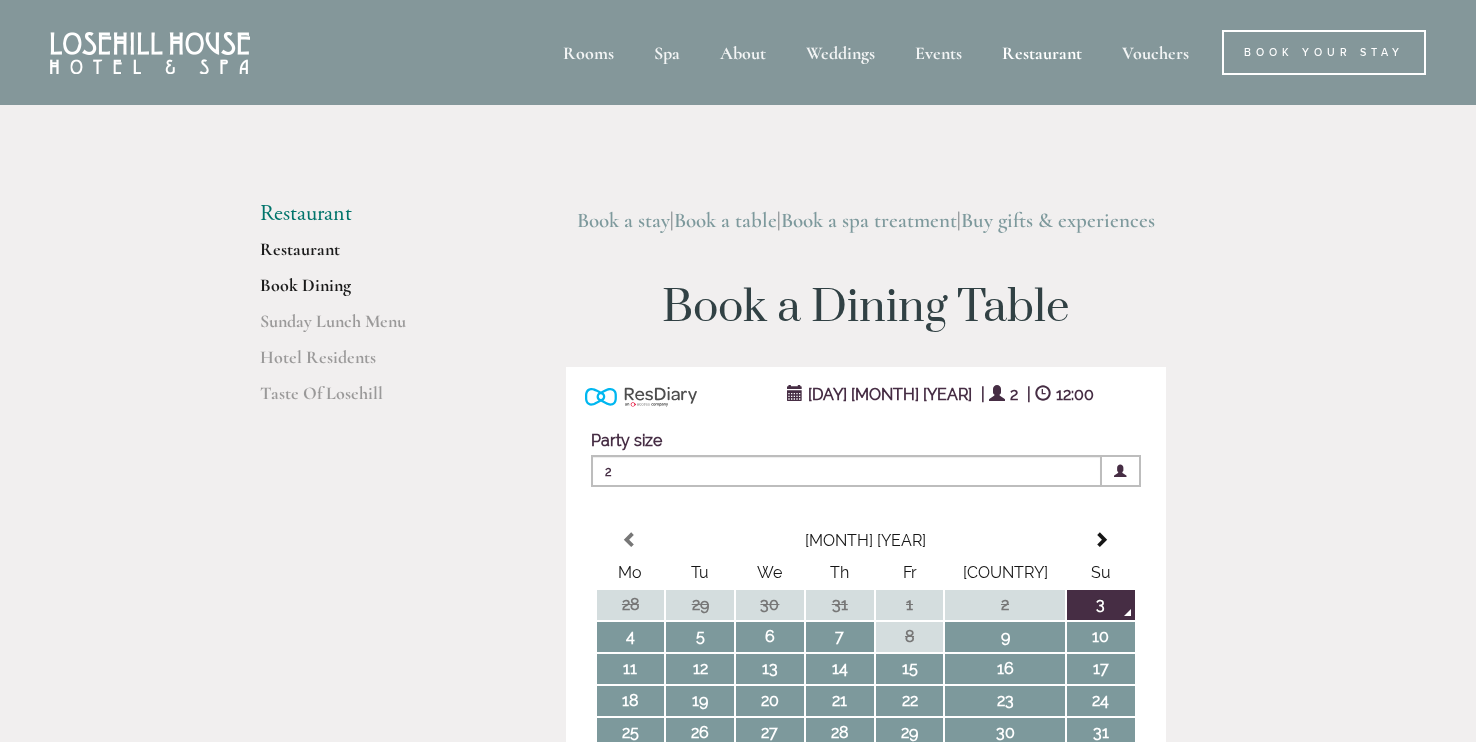 click on "Restaurant" at bounding box center [355, 256] 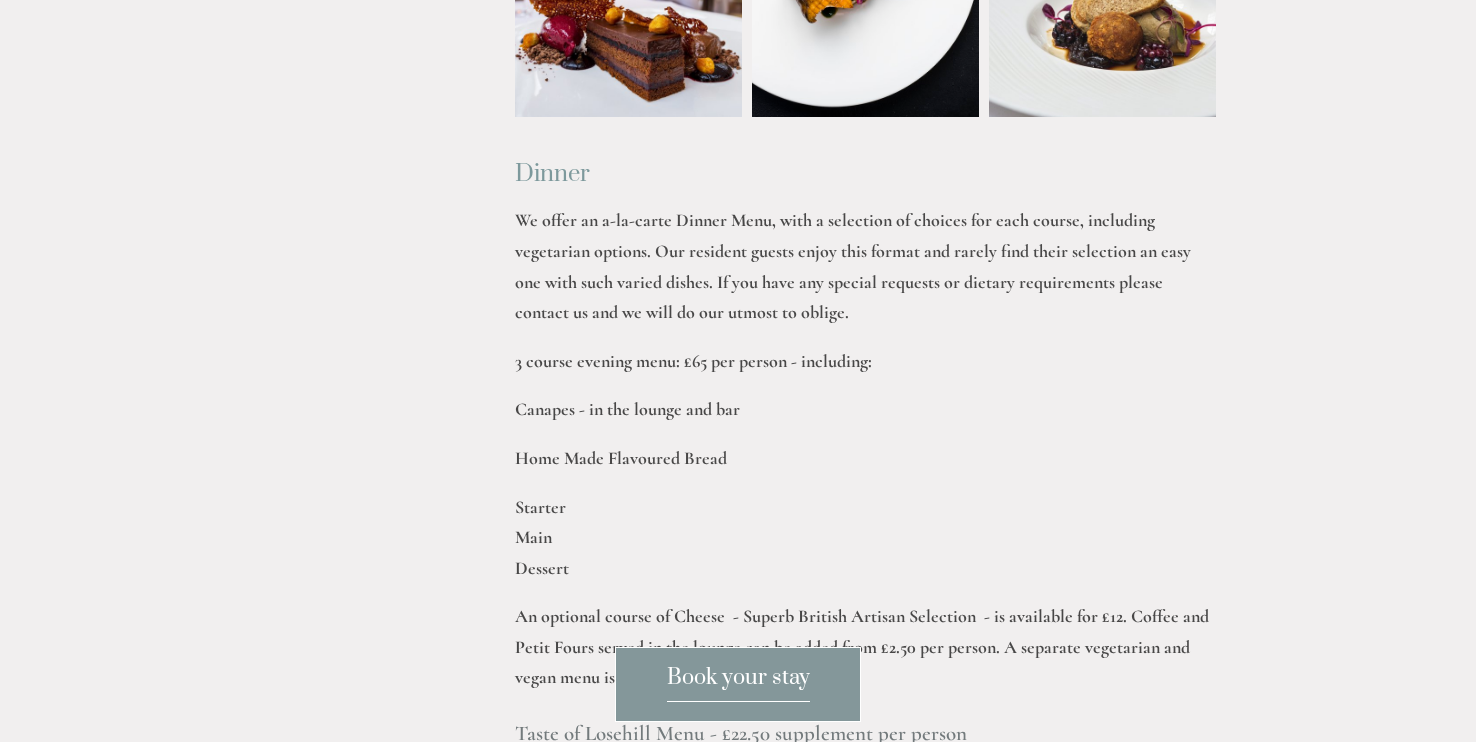 scroll, scrollTop: 2410, scrollLeft: 0, axis: vertical 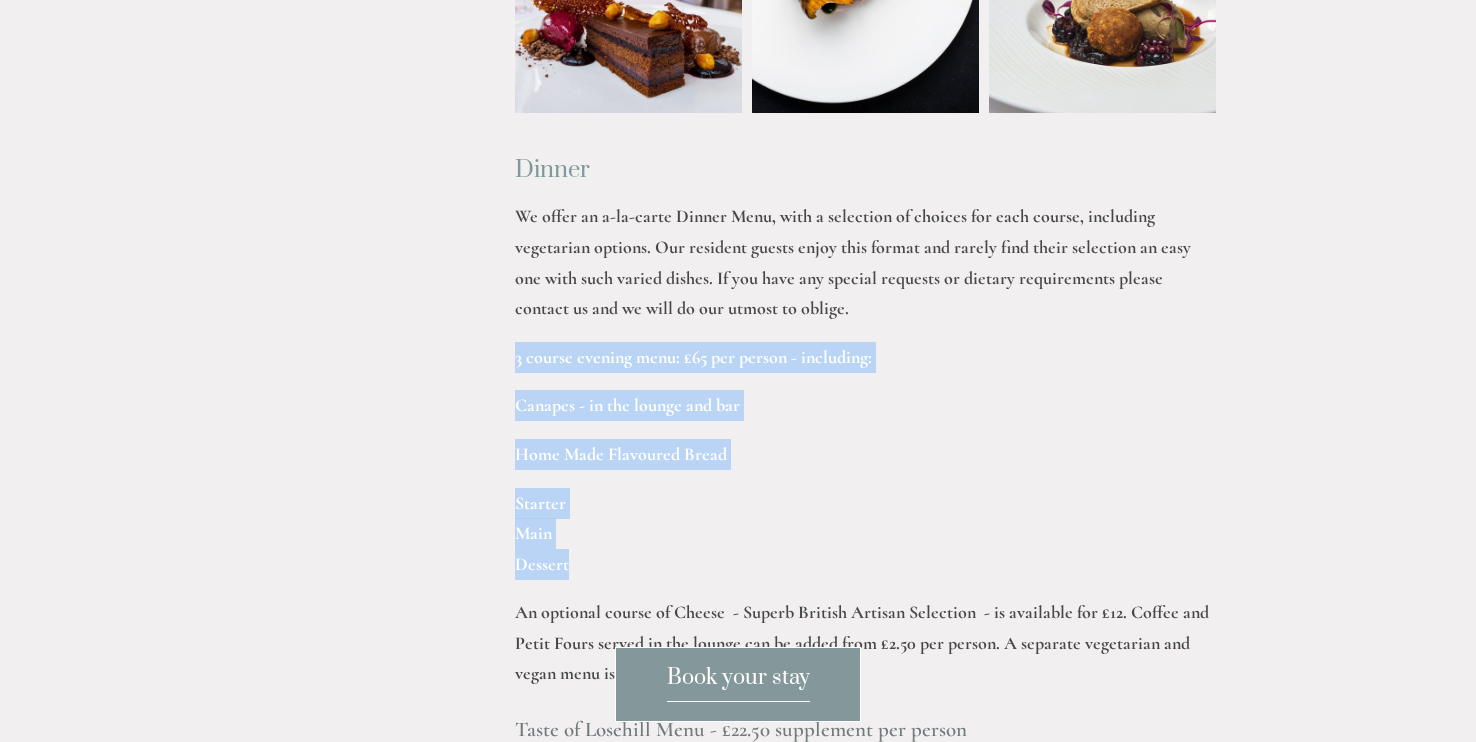 drag, startPoint x: 516, startPoint y: 329, endPoint x: 582, endPoint y: 525, distance: 206.81392 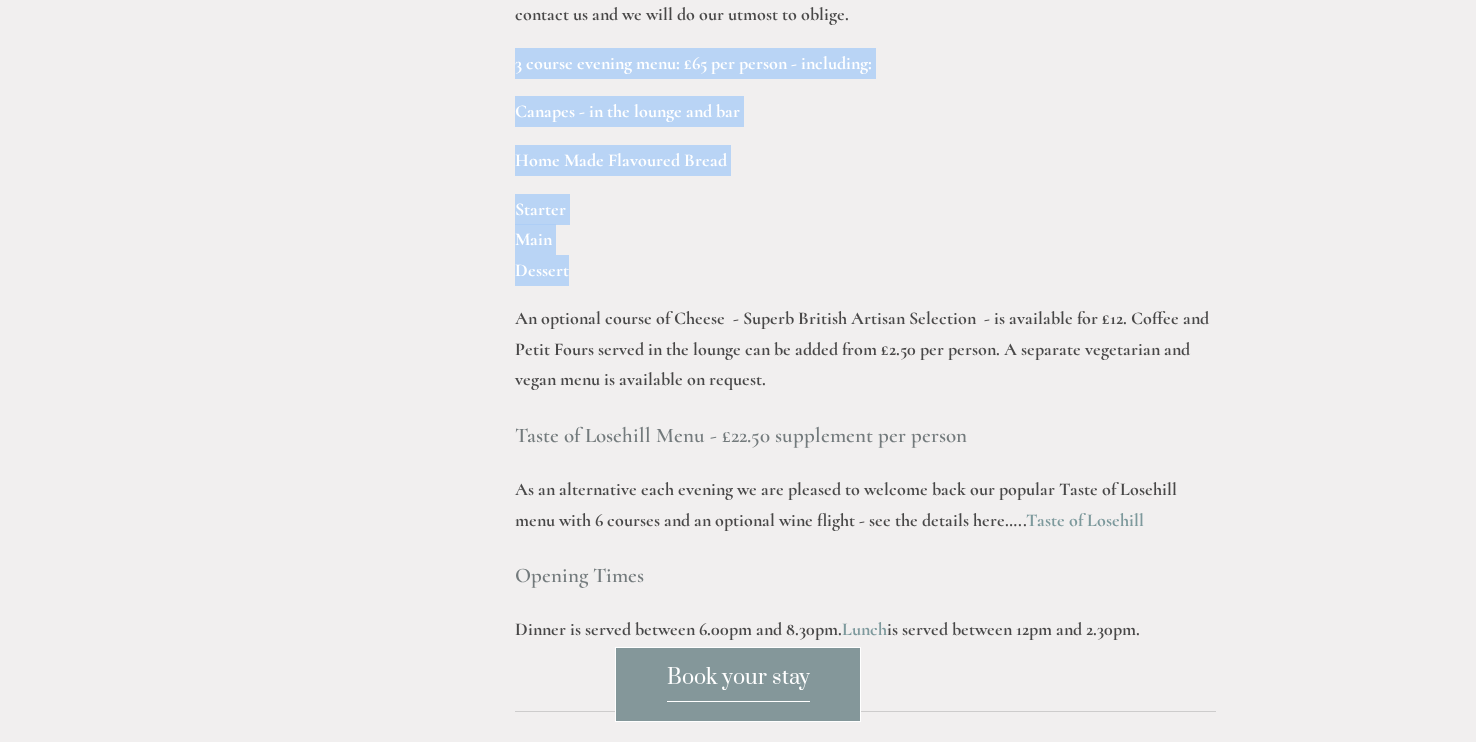 scroll, scrollTop: 2713, scrollLeft: 0, axis: vertical 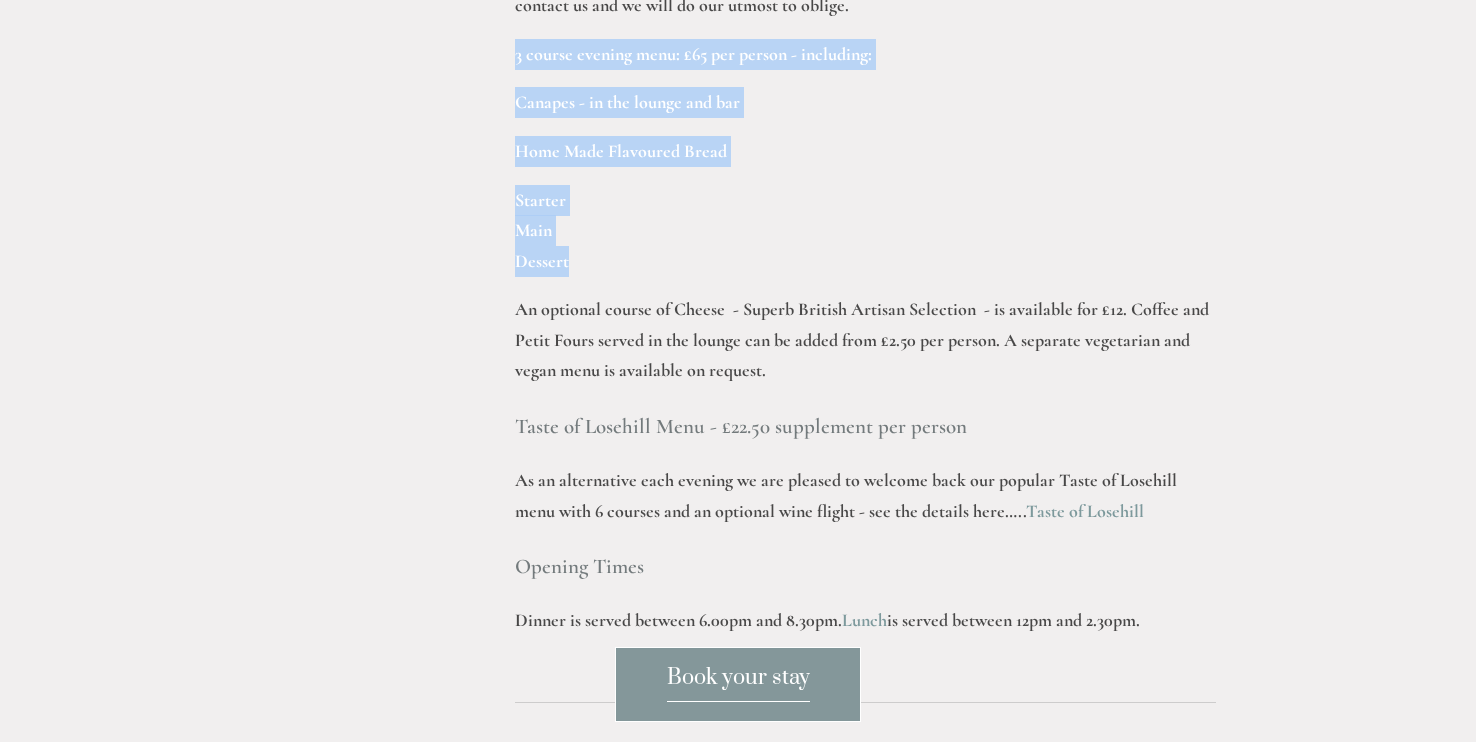 copy on "3 course evening menu: £65 per person - including: Canapes - in the lounge and bar Home Made Flavoured Bread  Starter Main Dessert" 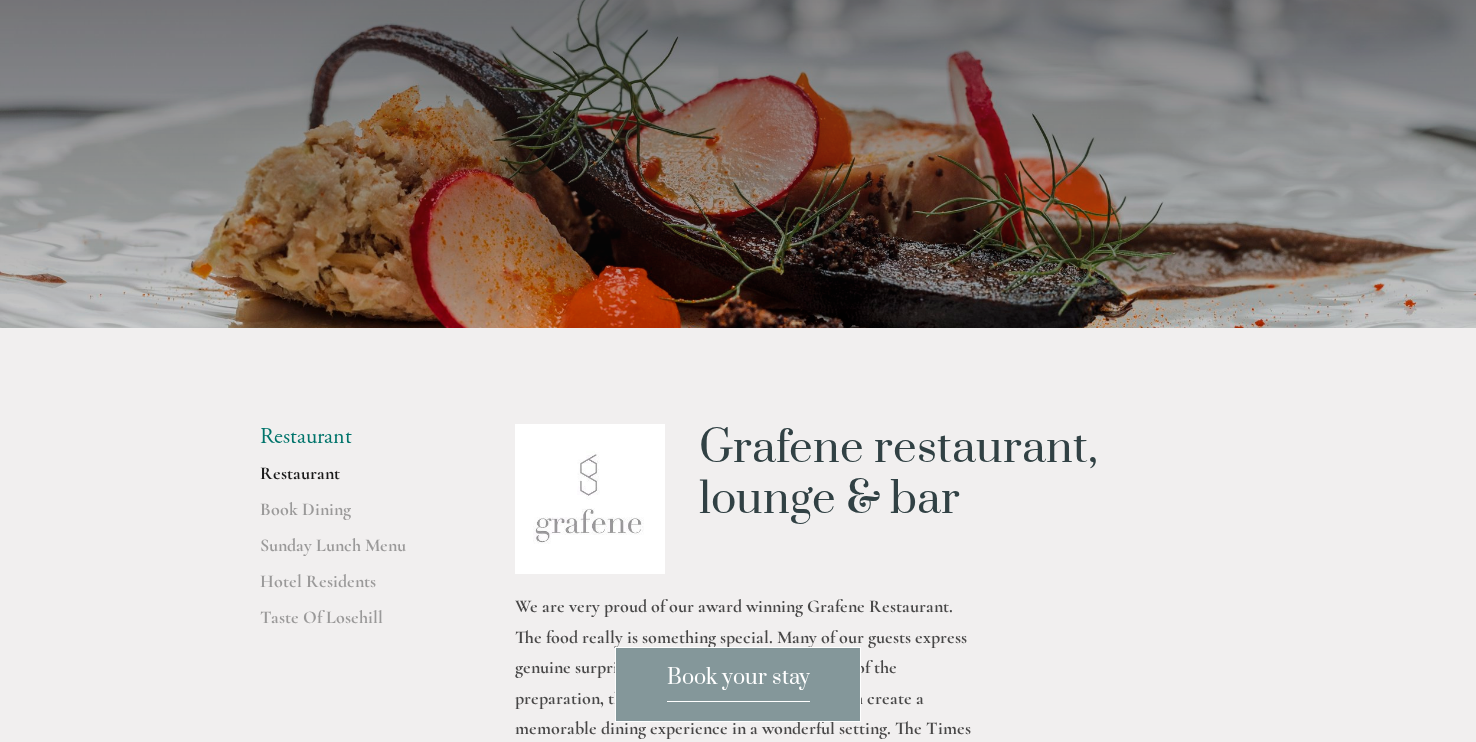 scroll, scrollTop: 0, scrollLeft: 0, axis: both 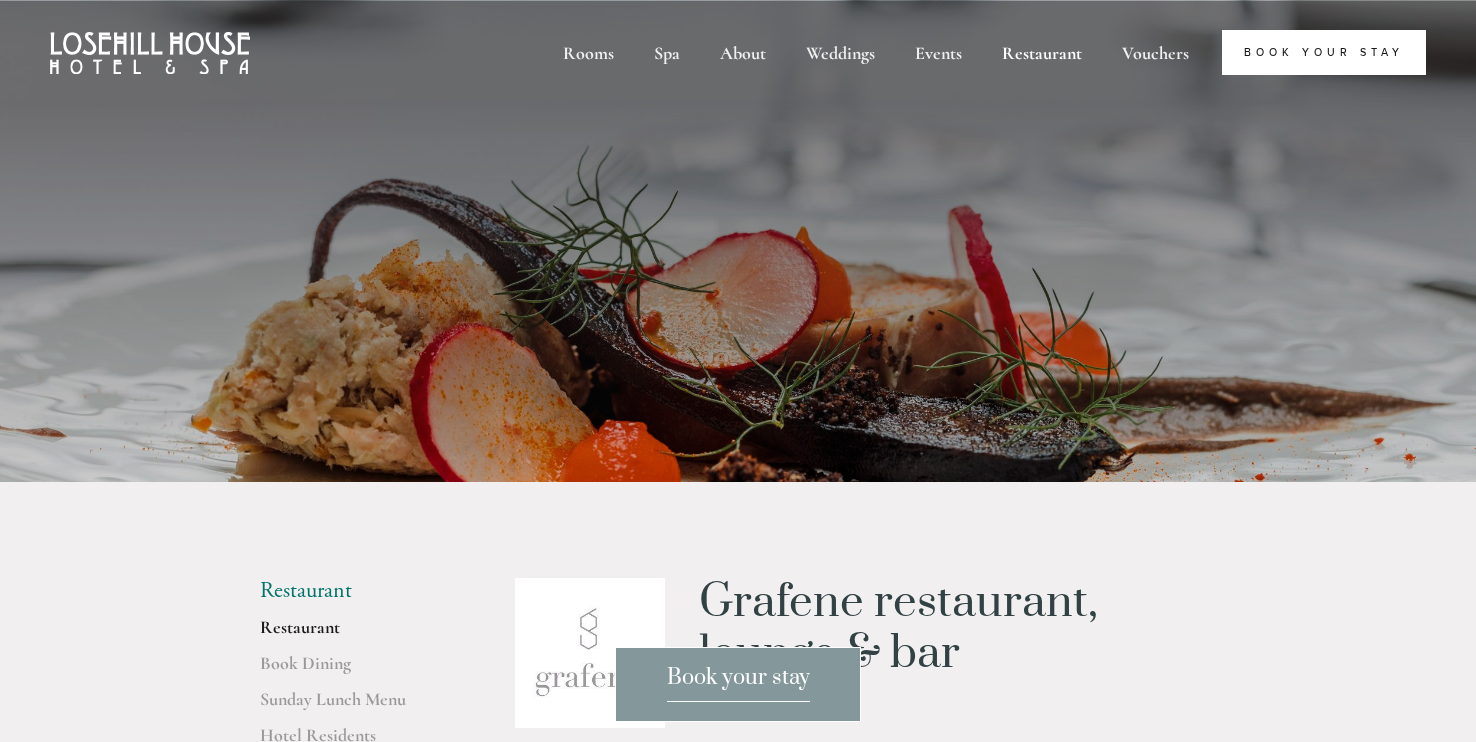 click on "Book Your Stay" at bounding box center (1324, 52) 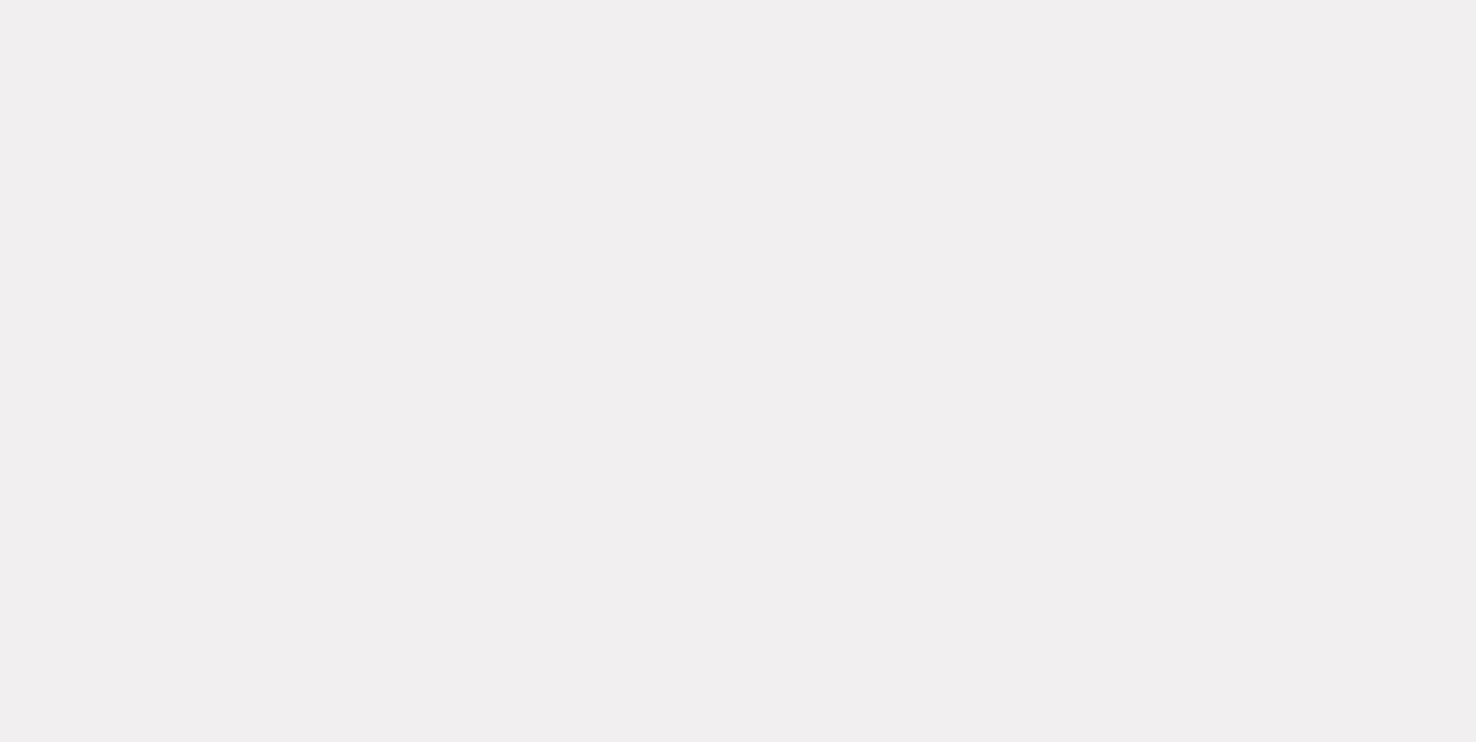 scroll, scrollTop: 0, scrollLeft: 0, axis: both 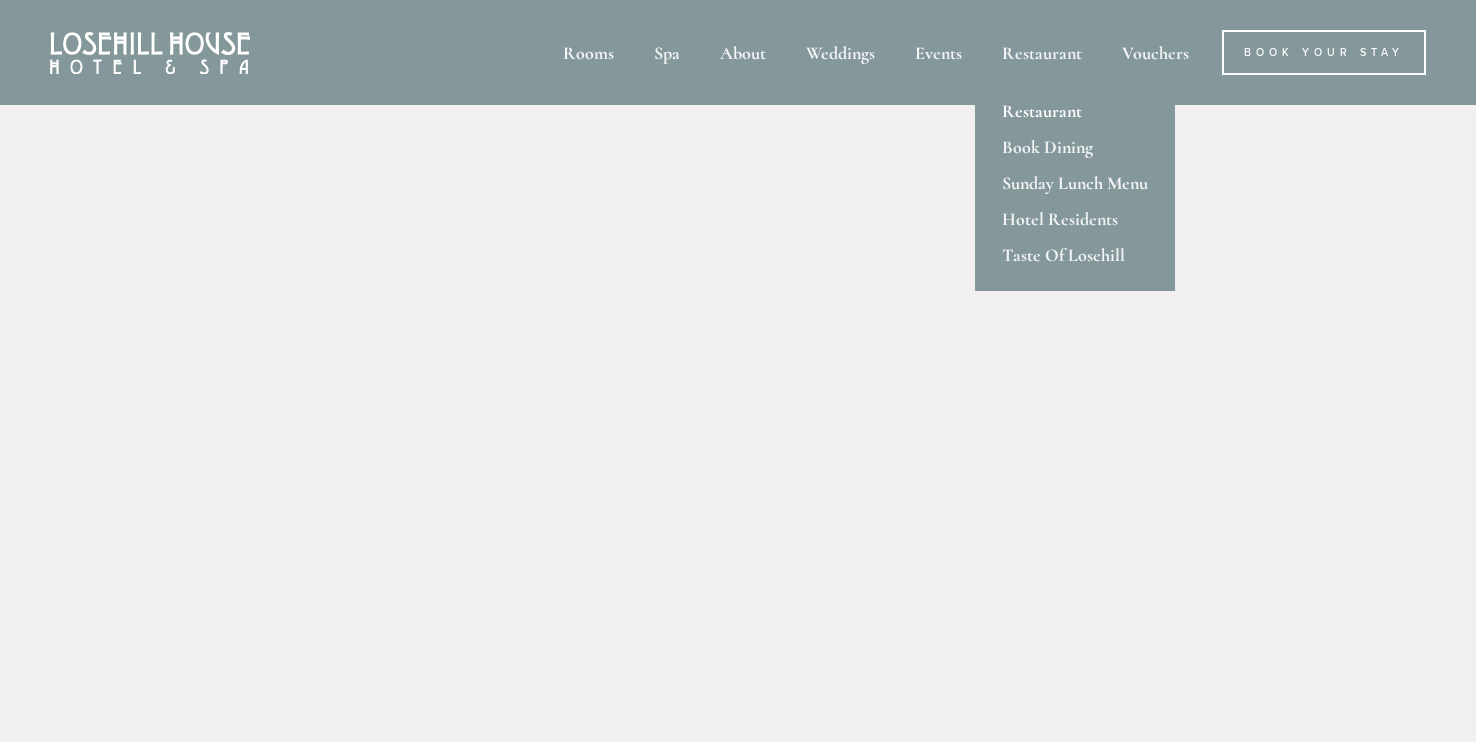 click on "Restaurant" at bounding box center (1075, 111) 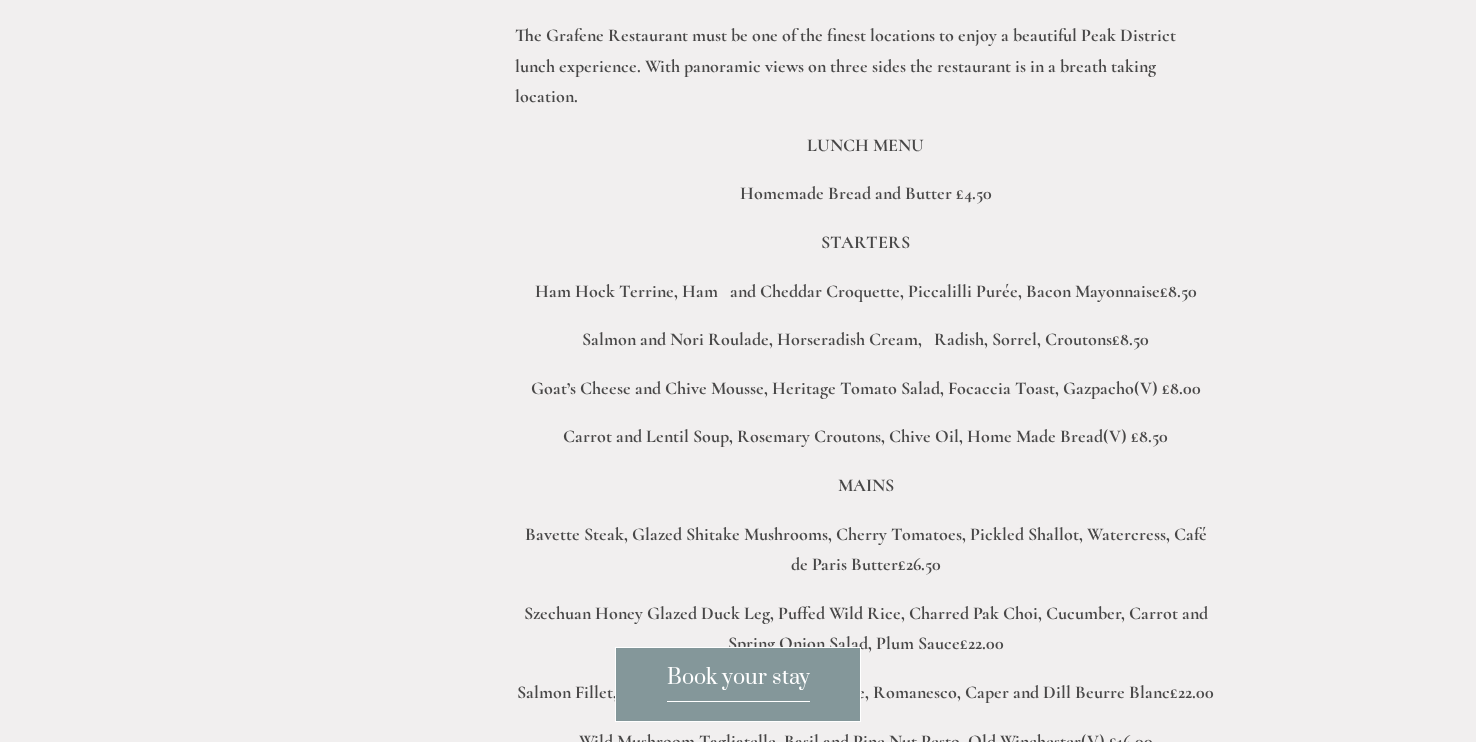 scroll, scrollTop: 3509, scrollLeft: 0, axis: vertical 